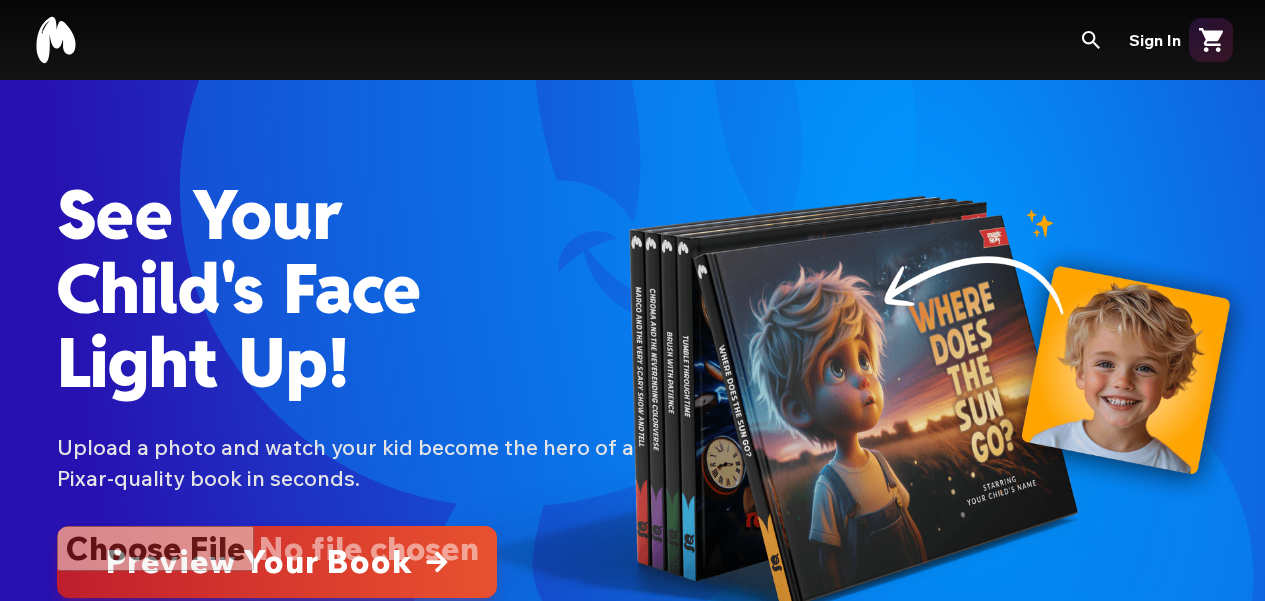 scroll, scrollTop: 0, scrollLeft: 0, axis: both 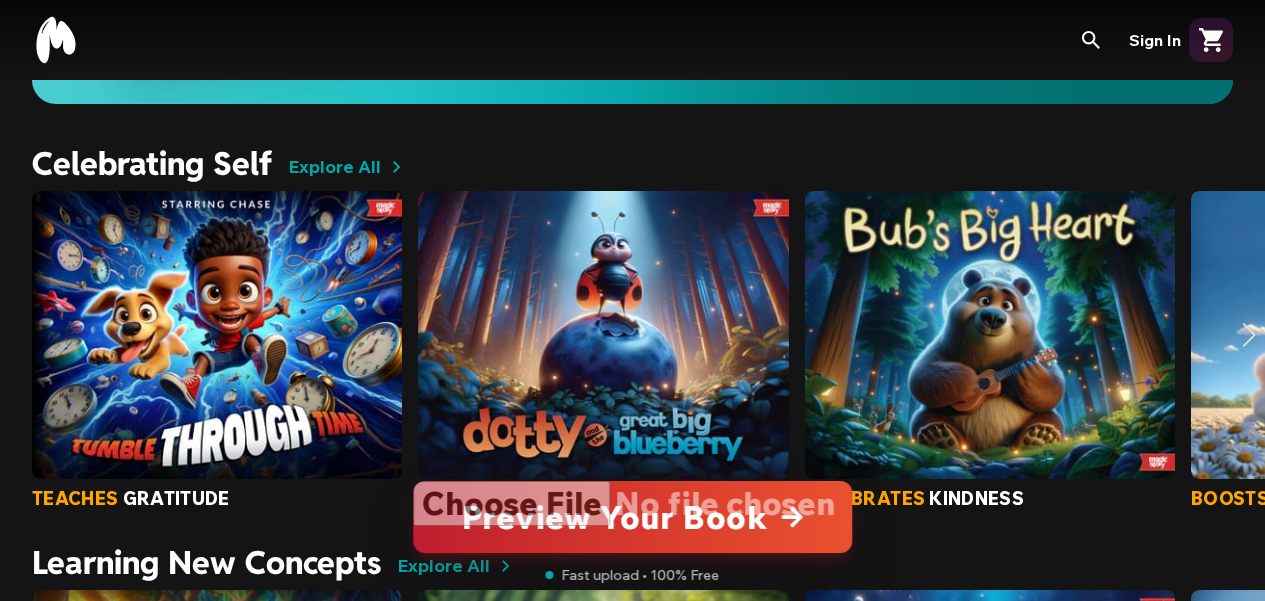 click 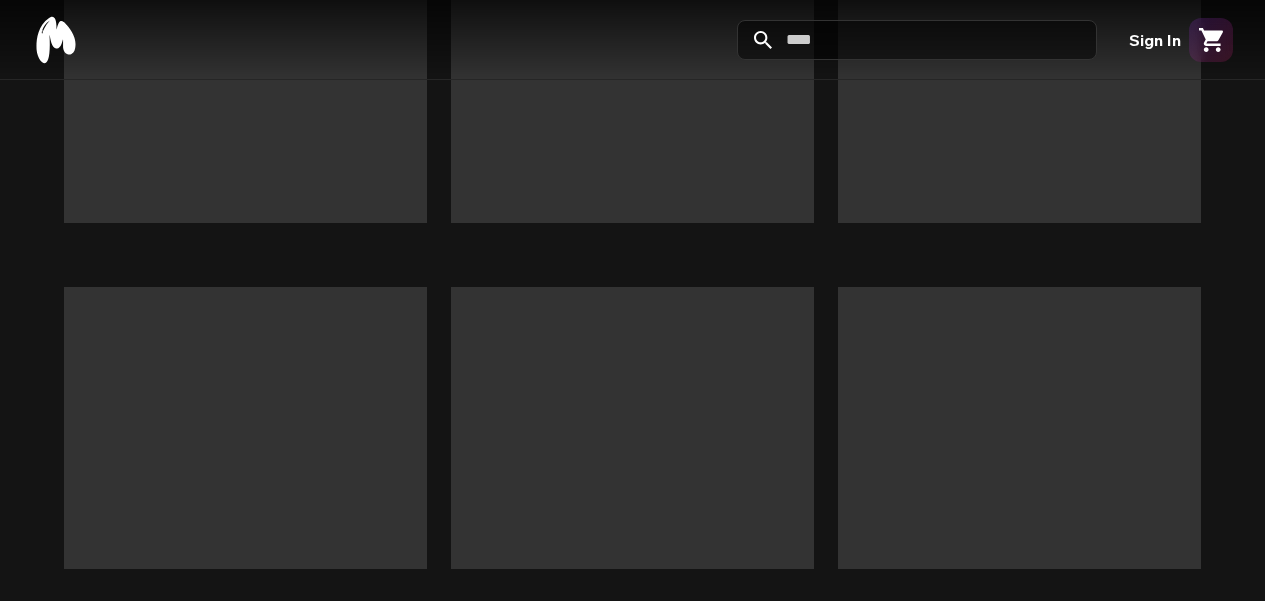 scroll, scrollTop: 0, scrollLeft: 0, axis: both 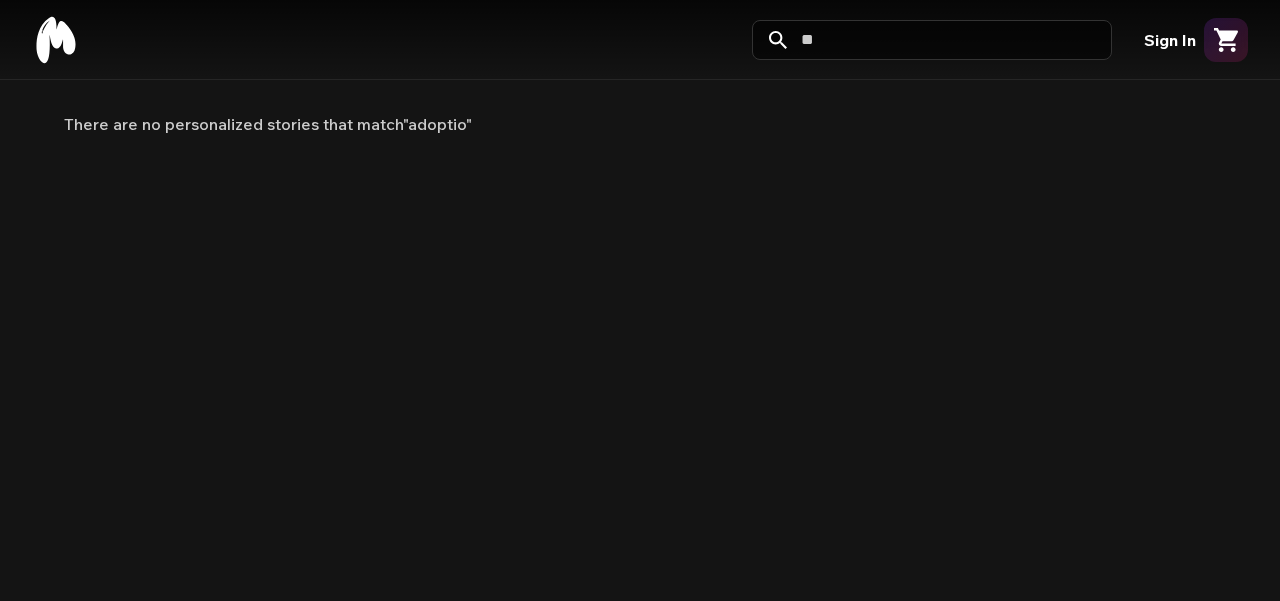 type on "*" 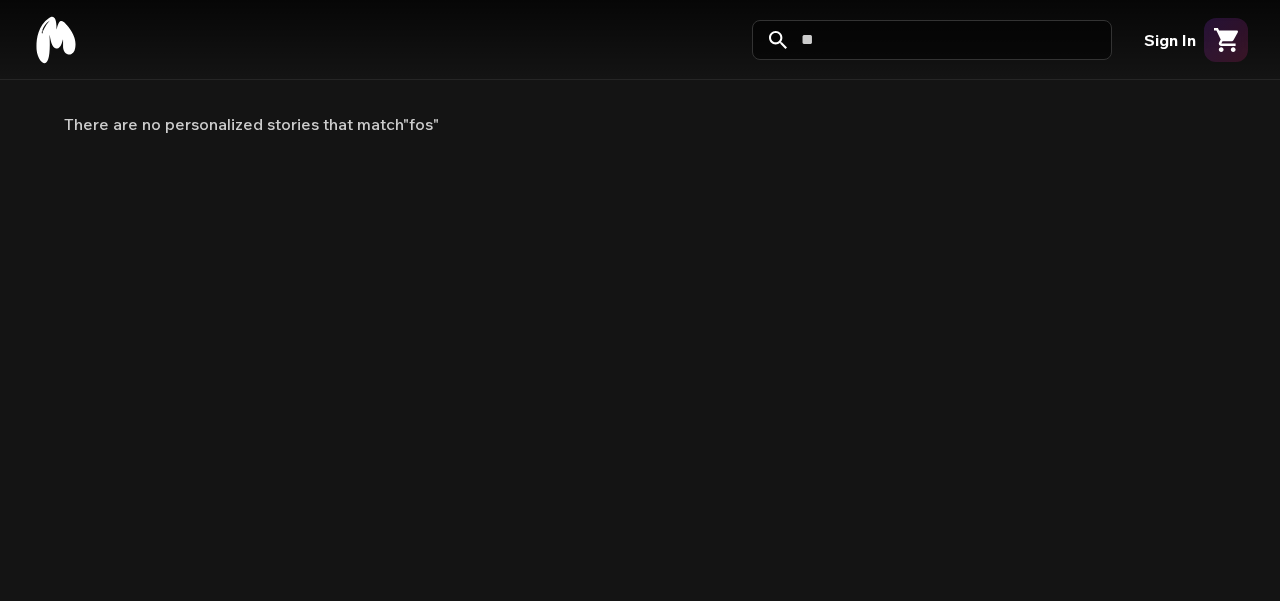 type on "*" 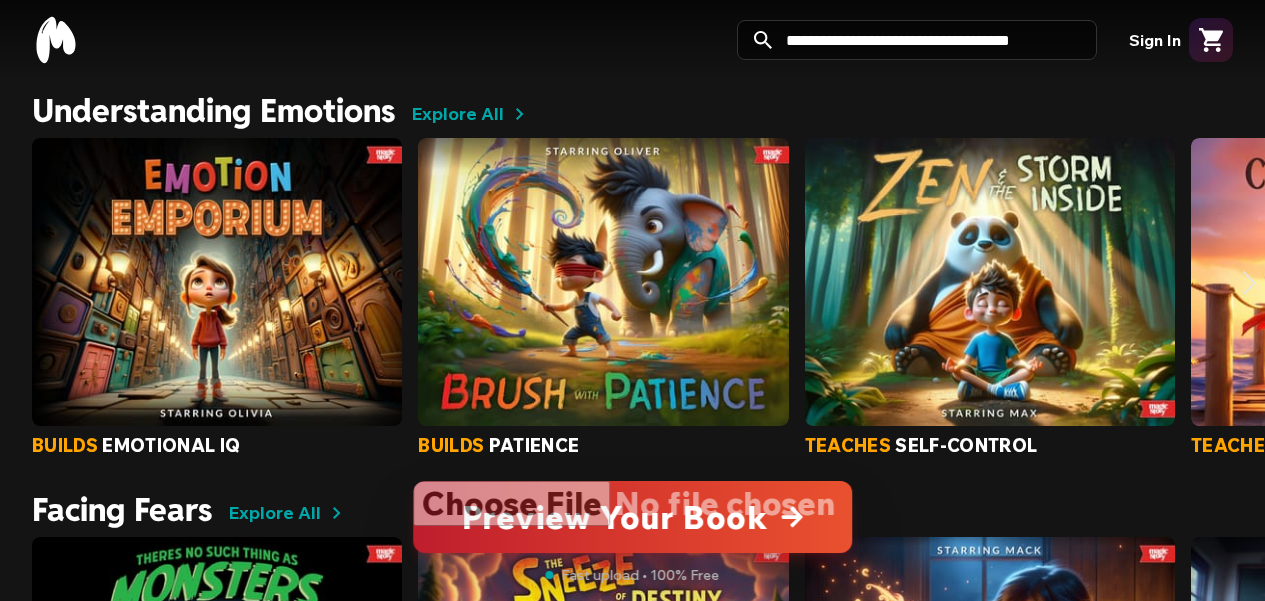 scroll, scrollTop: 0, scrollLeft: 0, axis: both 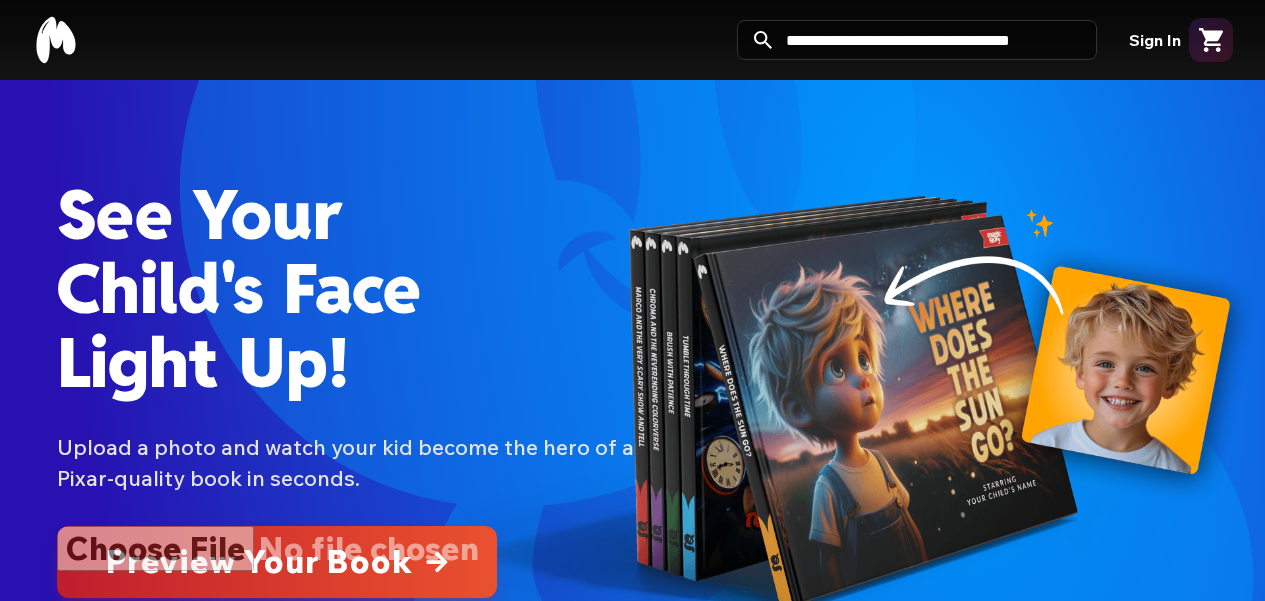 click at bounding box center (917, 40) 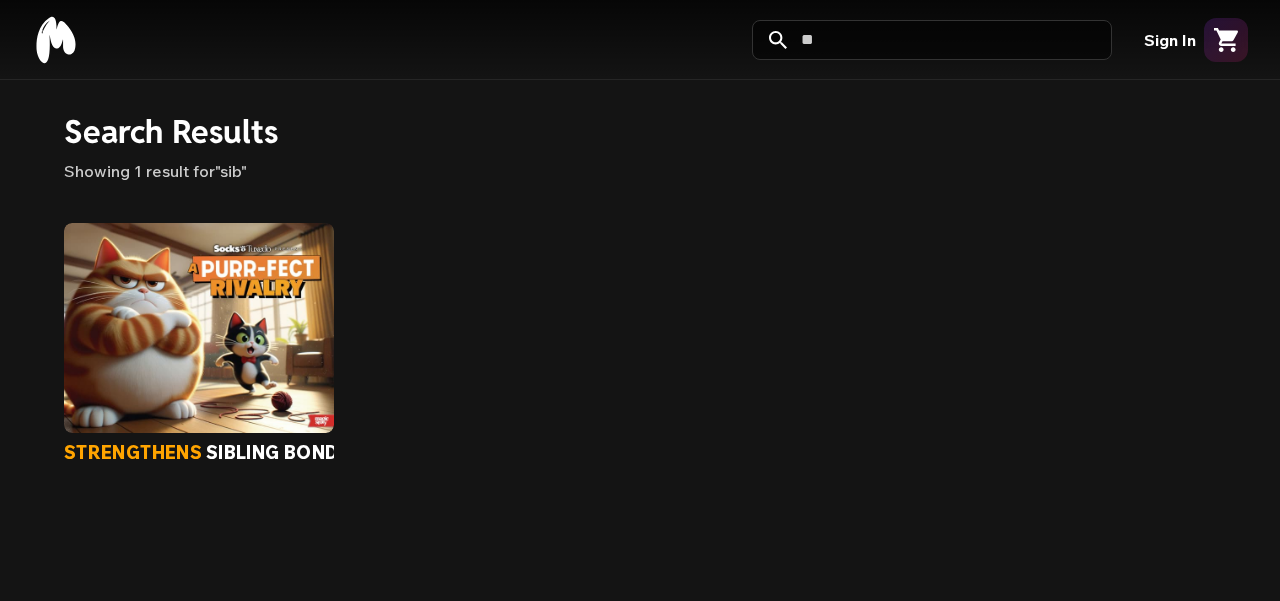 type on "*" 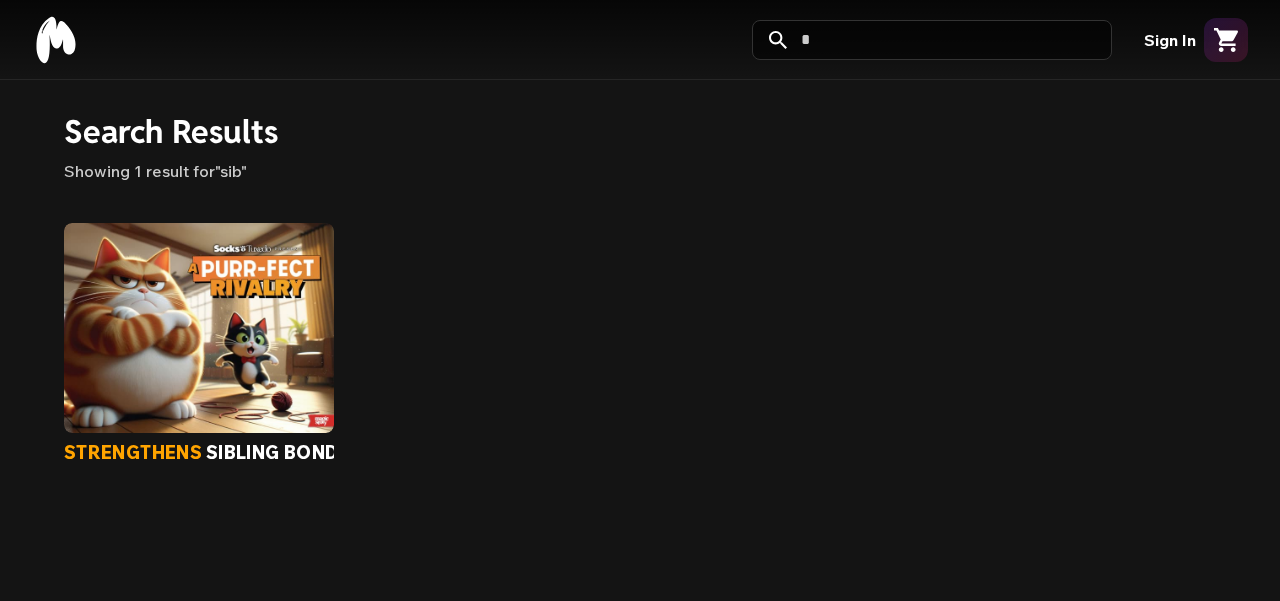type 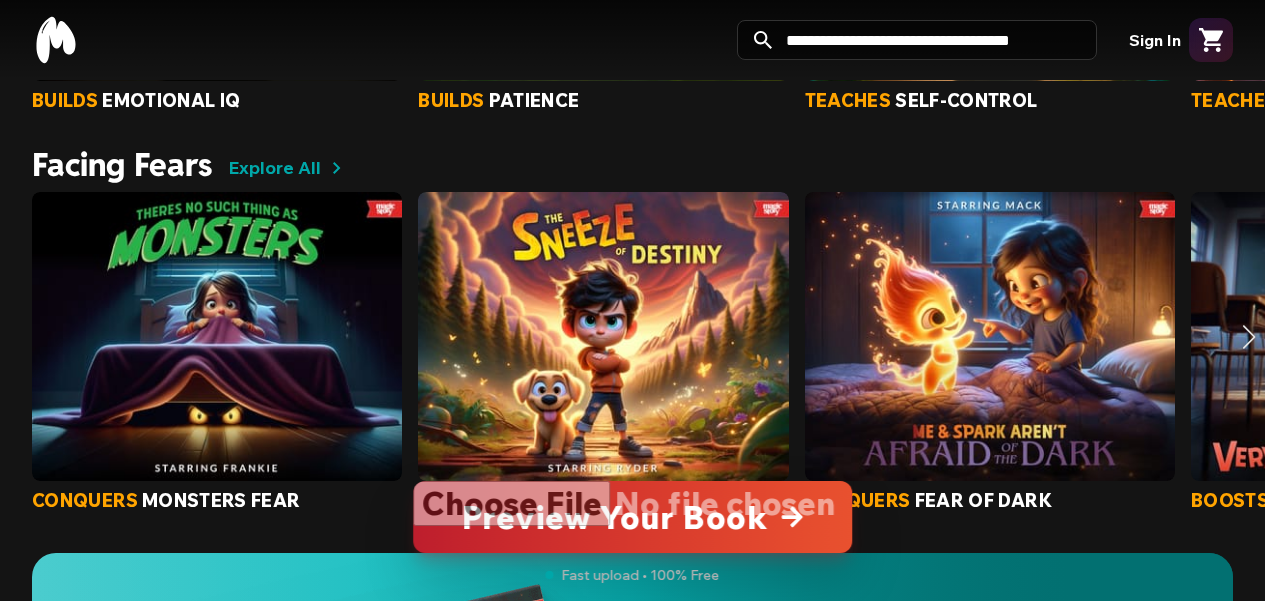 scroll, scrollTop: 1051, scrollLeft: 0, axis: vertical 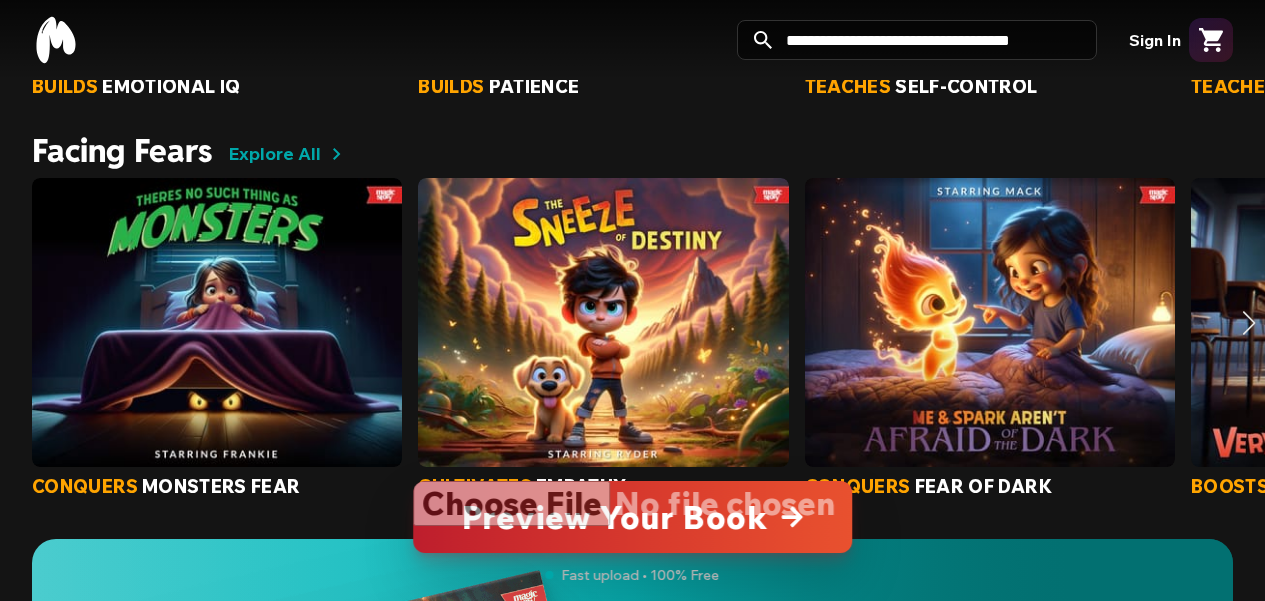 click on "conquers   monsters fear cultivates   empathy conquers   fear of dark boosts   confidence" at bounding box center [632, 334] 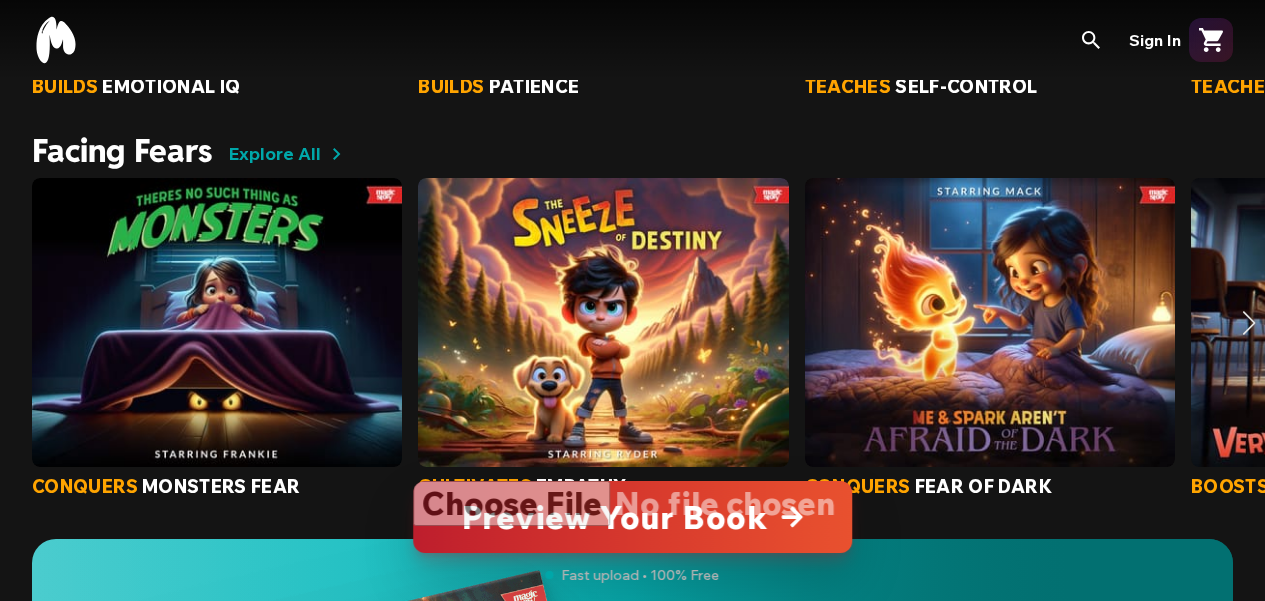 click on "Explore All" at bounding box center (274, 154) 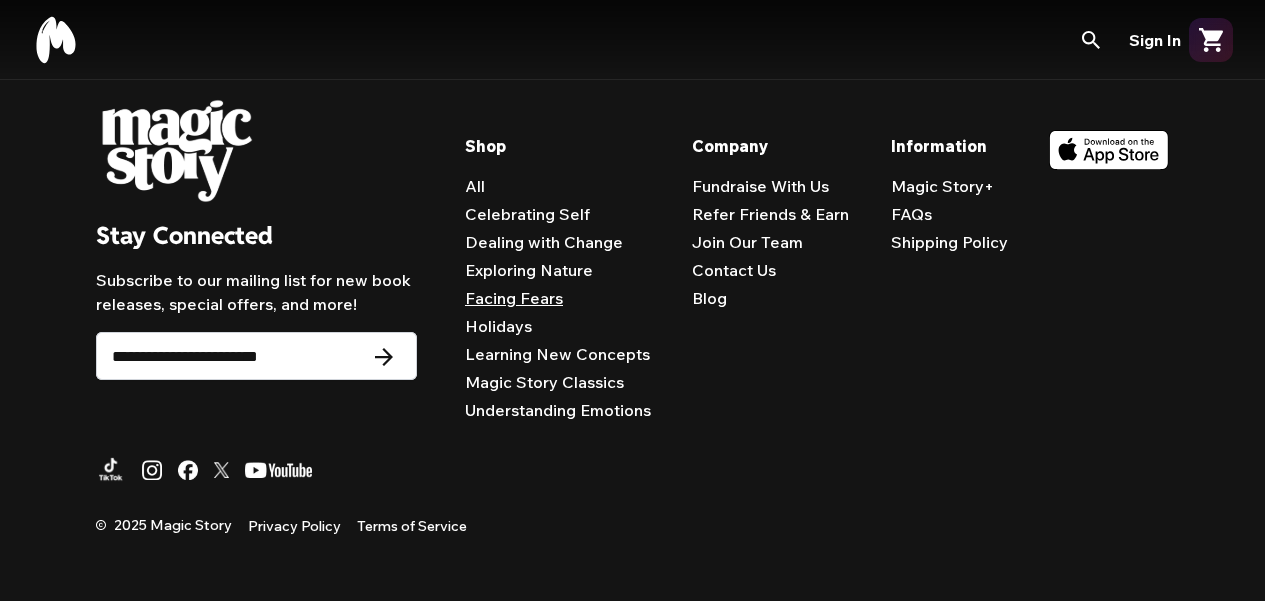 scroll, scrollTop: 0, scrollLeft: 0, axis: both 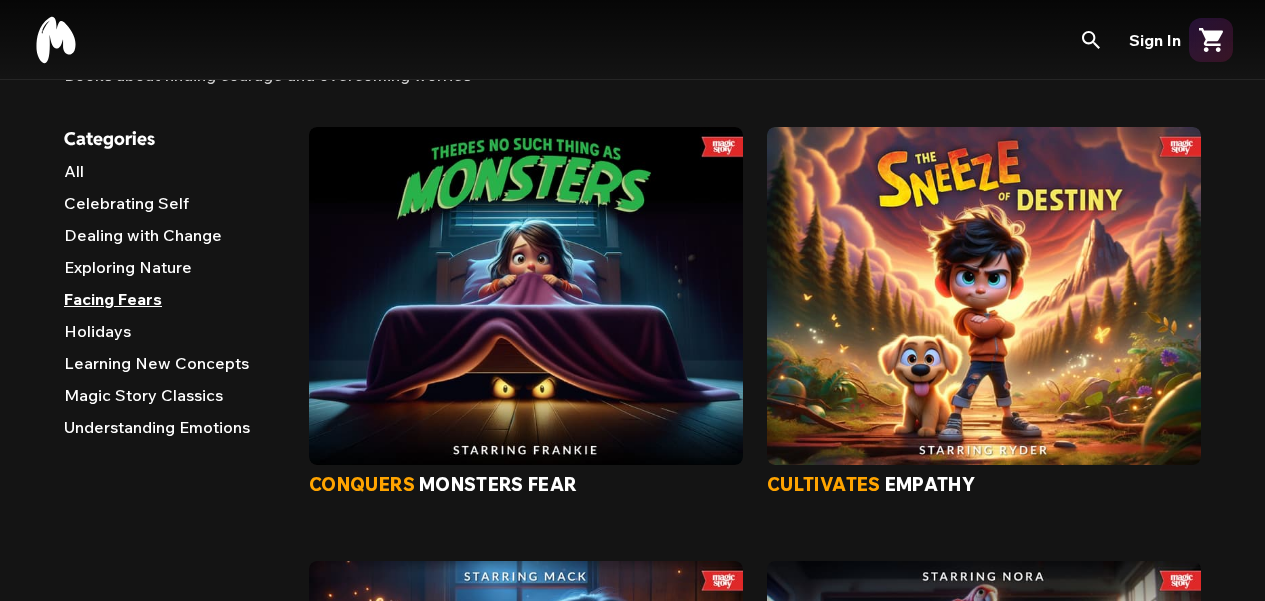 click on "Celebrating Self" at bounding box center [170, 207] 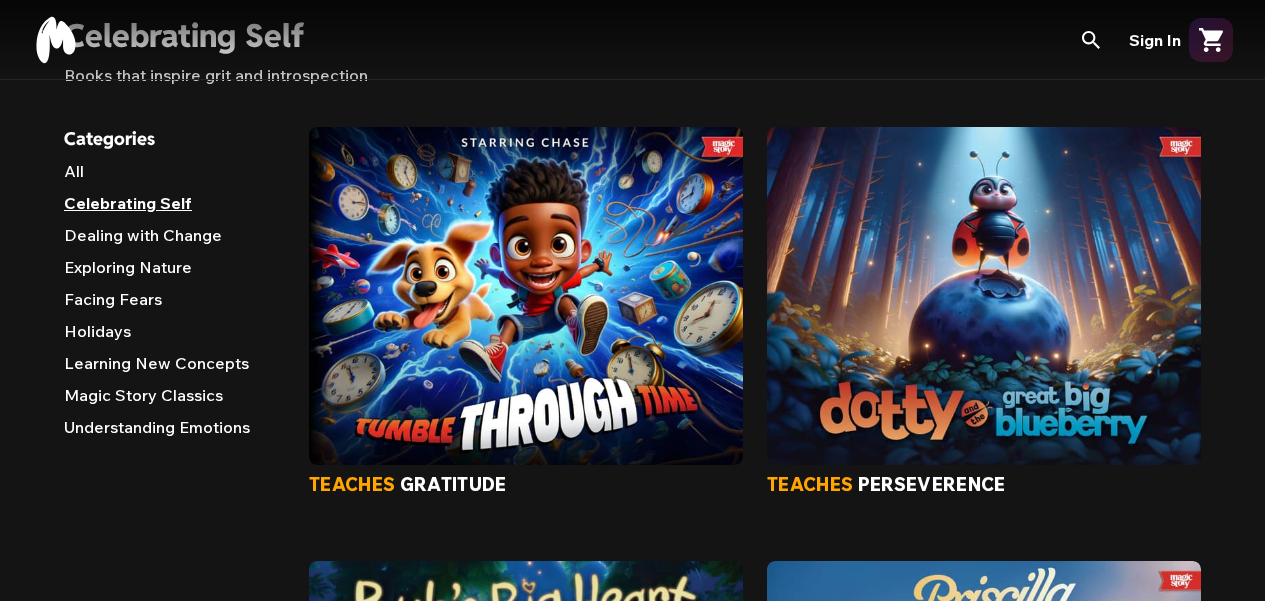 scroll, scrollTop: 0, scrollLeft: 0, axis: both 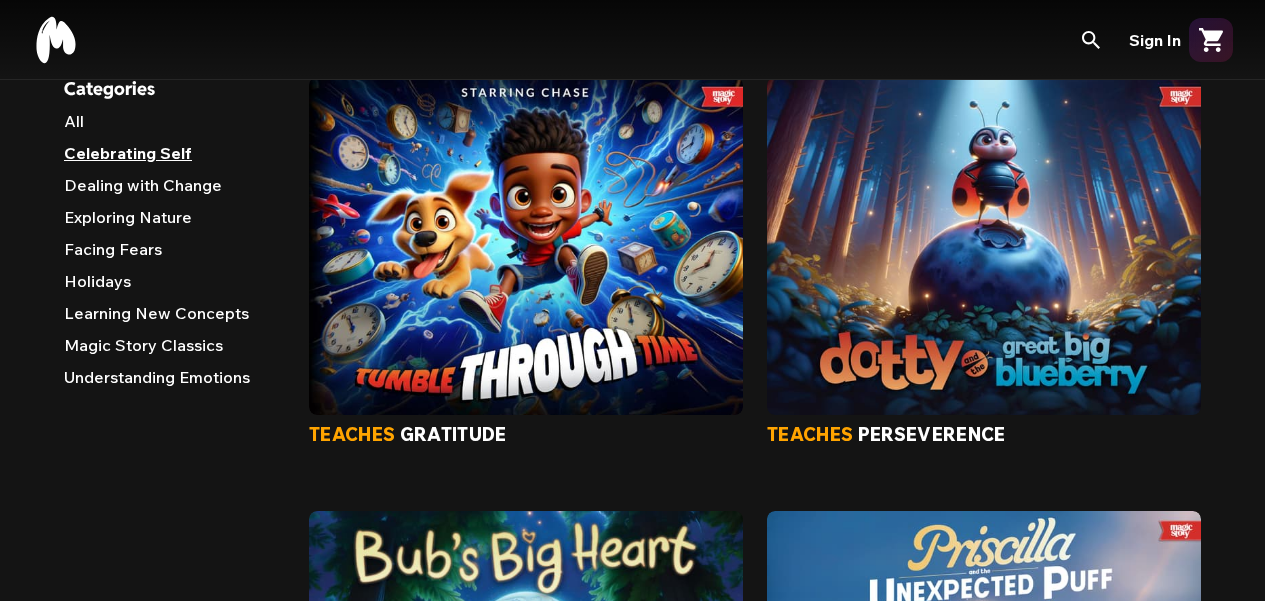 click on "Dealing with Change" at bounding box center [170, 189] 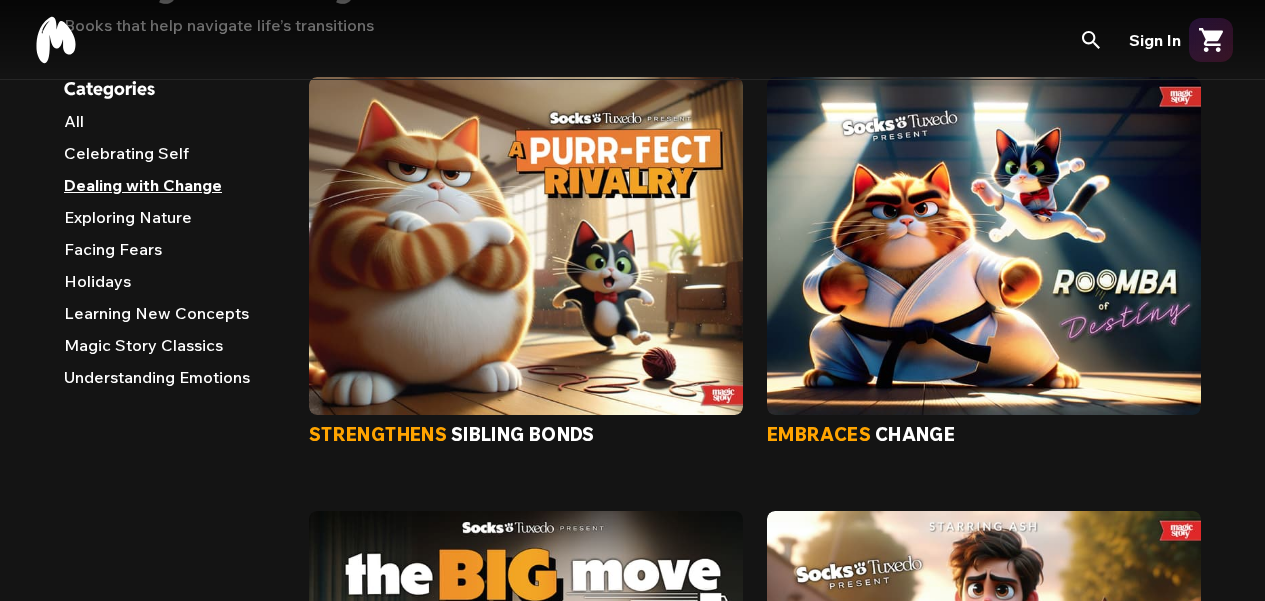 scroll, scrollTop: 0, scrollLeft: 0, axis: both 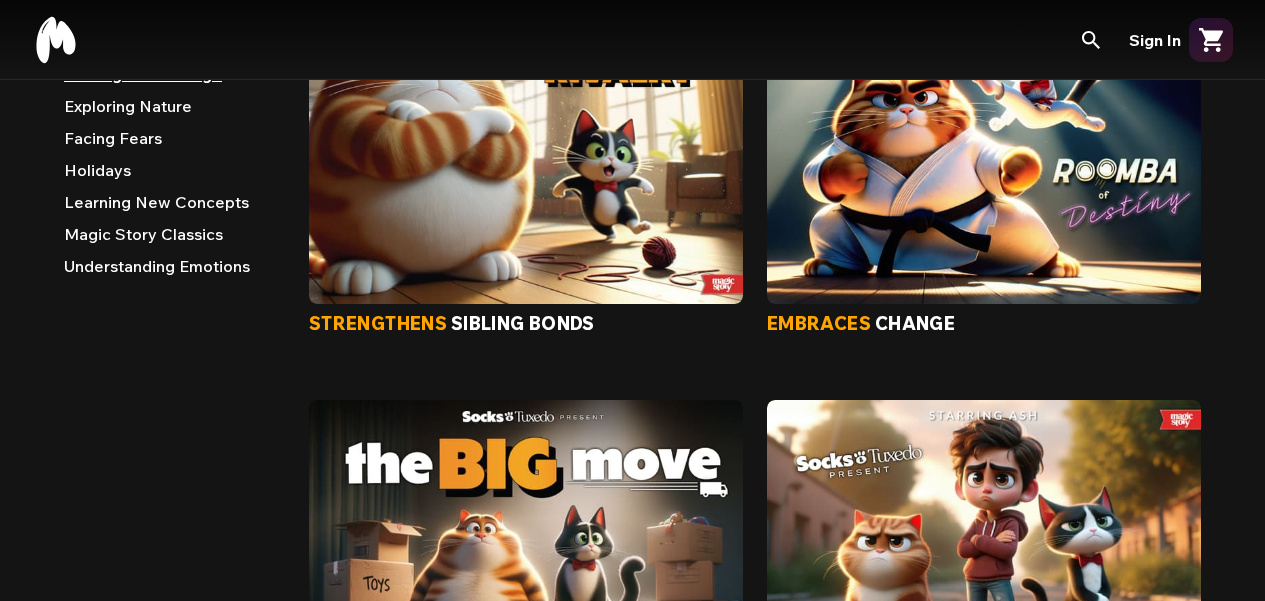 click on "Understanding Emotions" at bounding box center (170, 270) 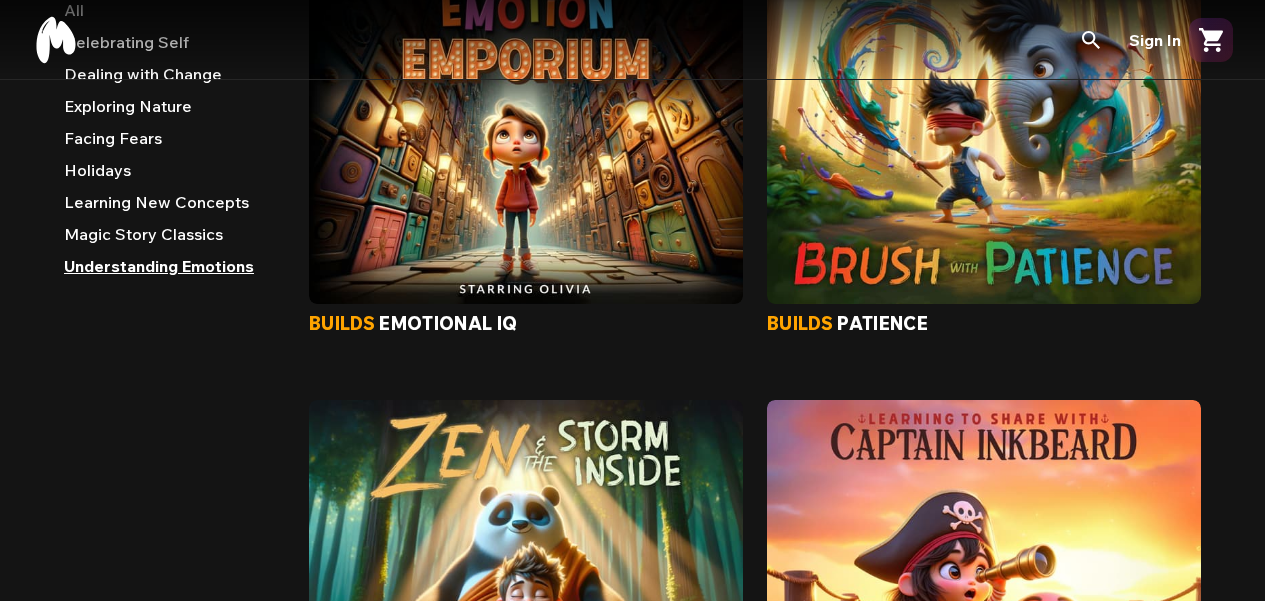 scroll, scrollTop: 0, scrollLeft: 0, axis: both 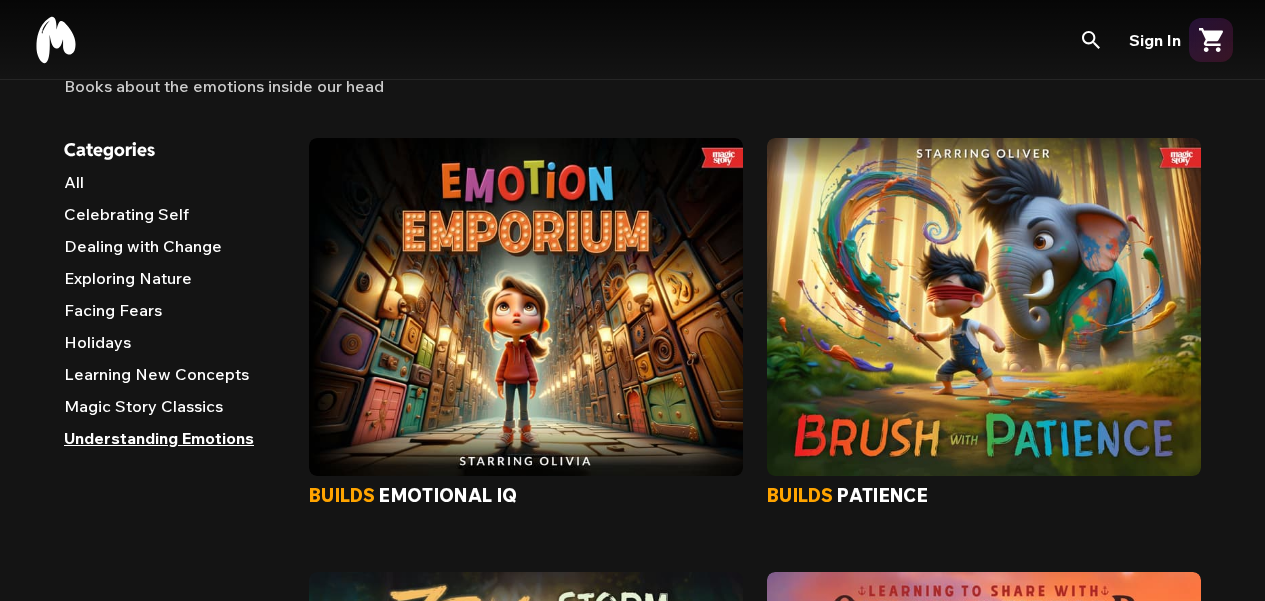 click on "Dealing with Change" at bounding box center [170, 250] 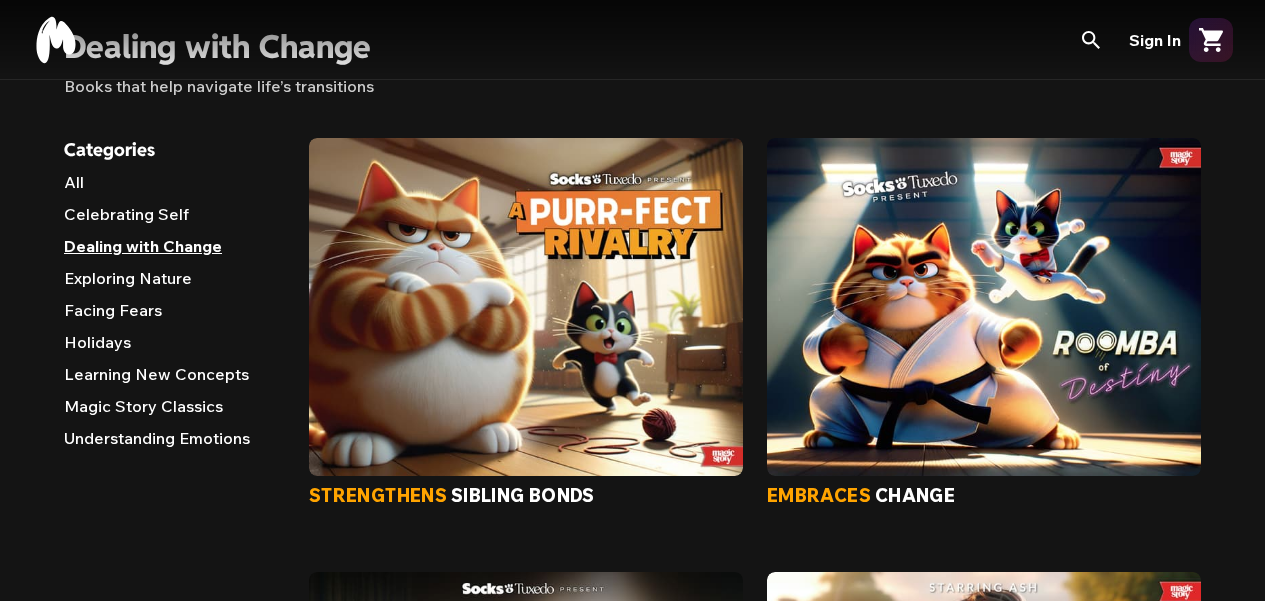 scroll, scrollTop: 0, scrollLeft: 0, axis: both 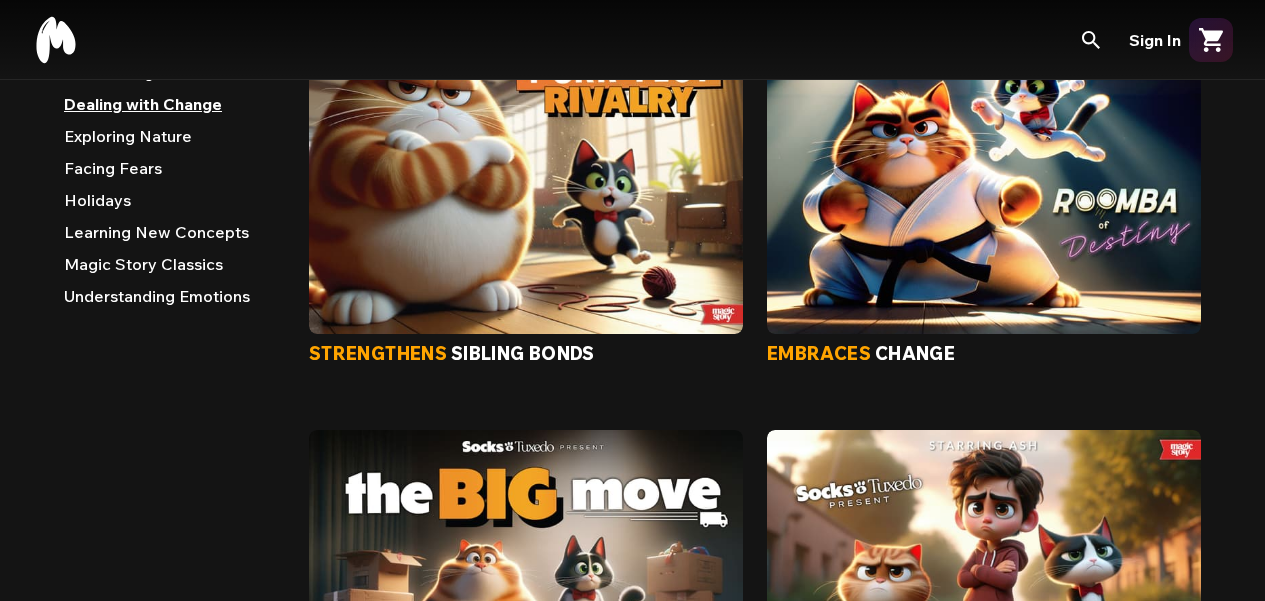 click at bounding box center [526, 599] 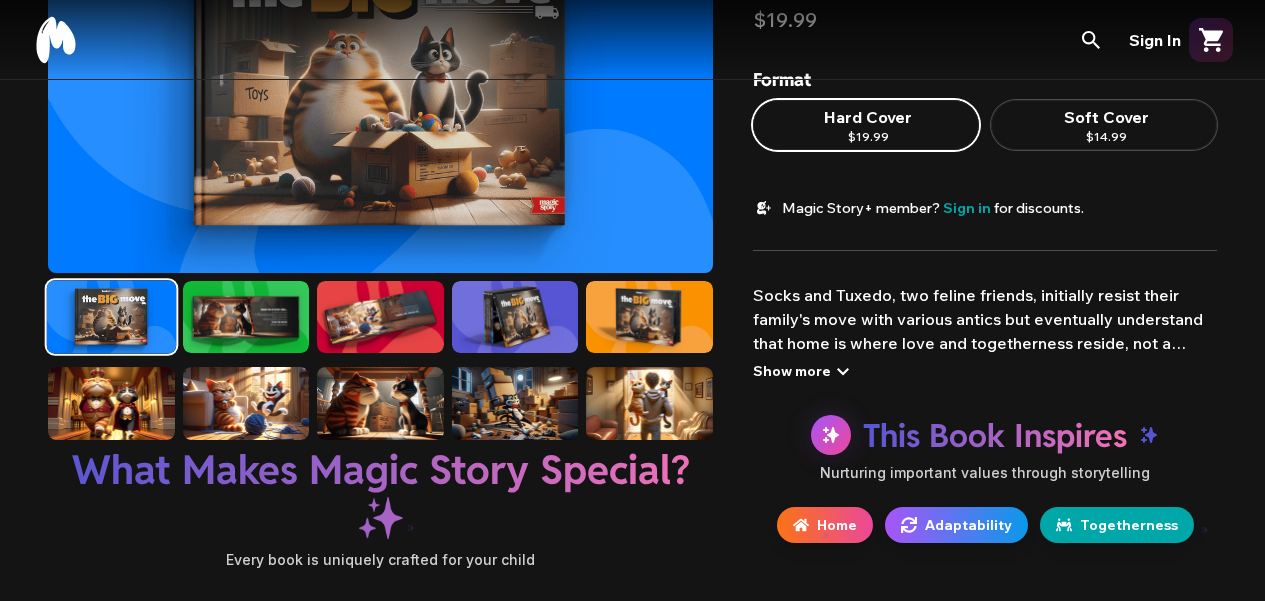 scroll, scrollTop: 0, scrollLeft: 0, axis: both 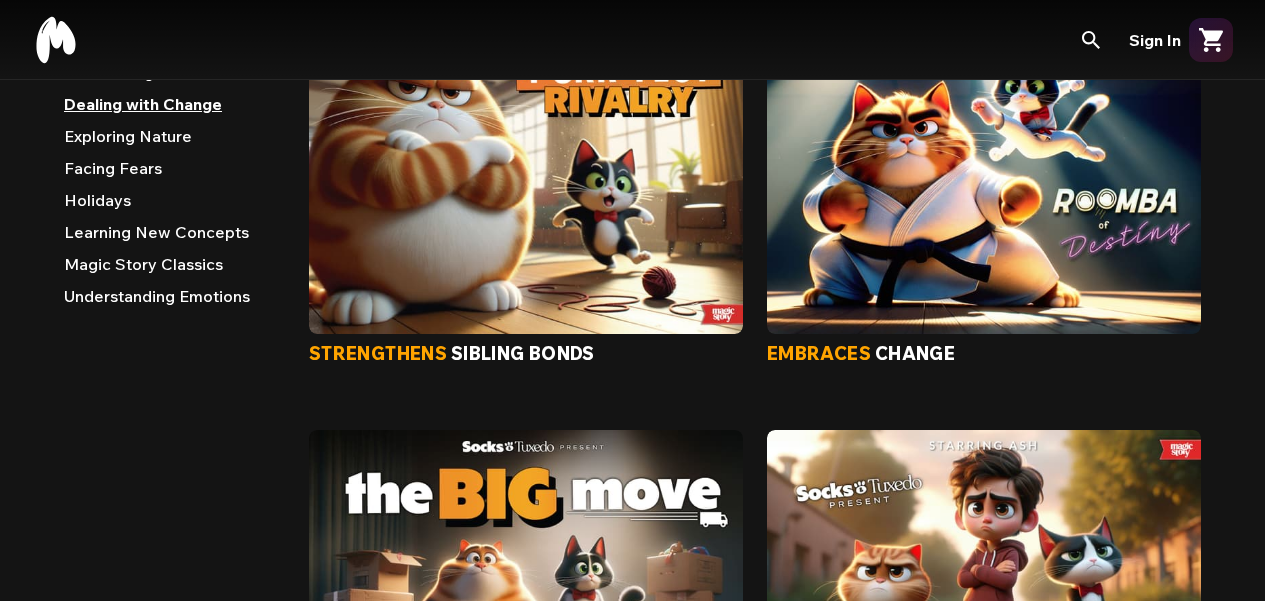 click on "Magic Story Classics" at bounding box center [170, 268] 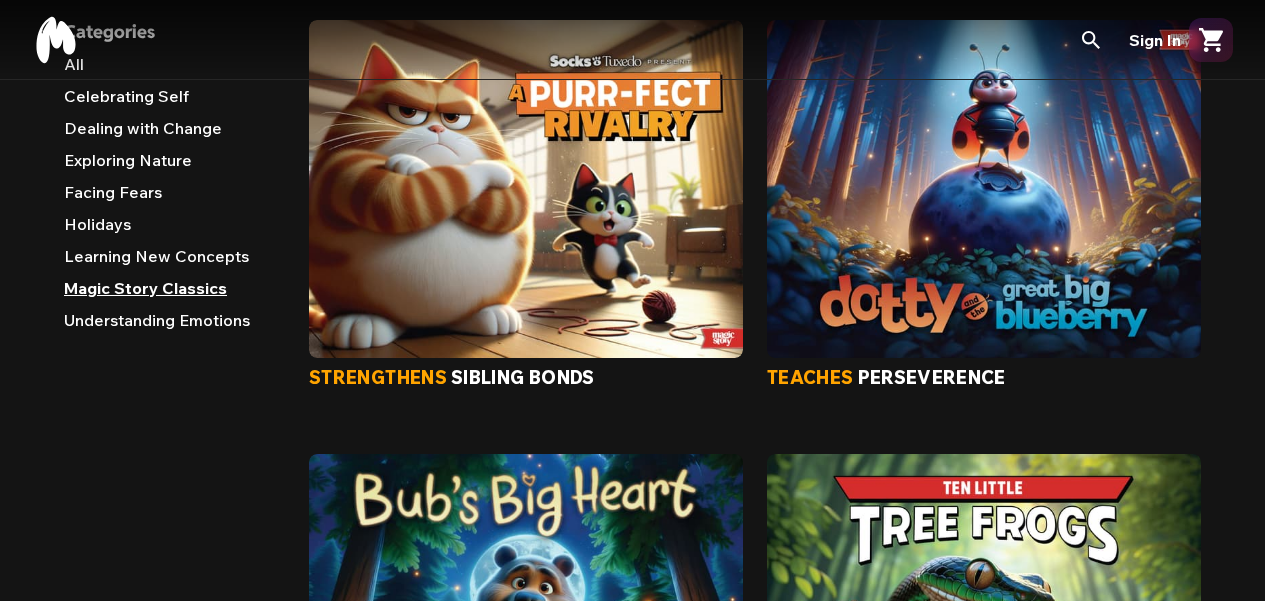 scroll, scrollTop: 0, scrollLeft: 0, axis: both 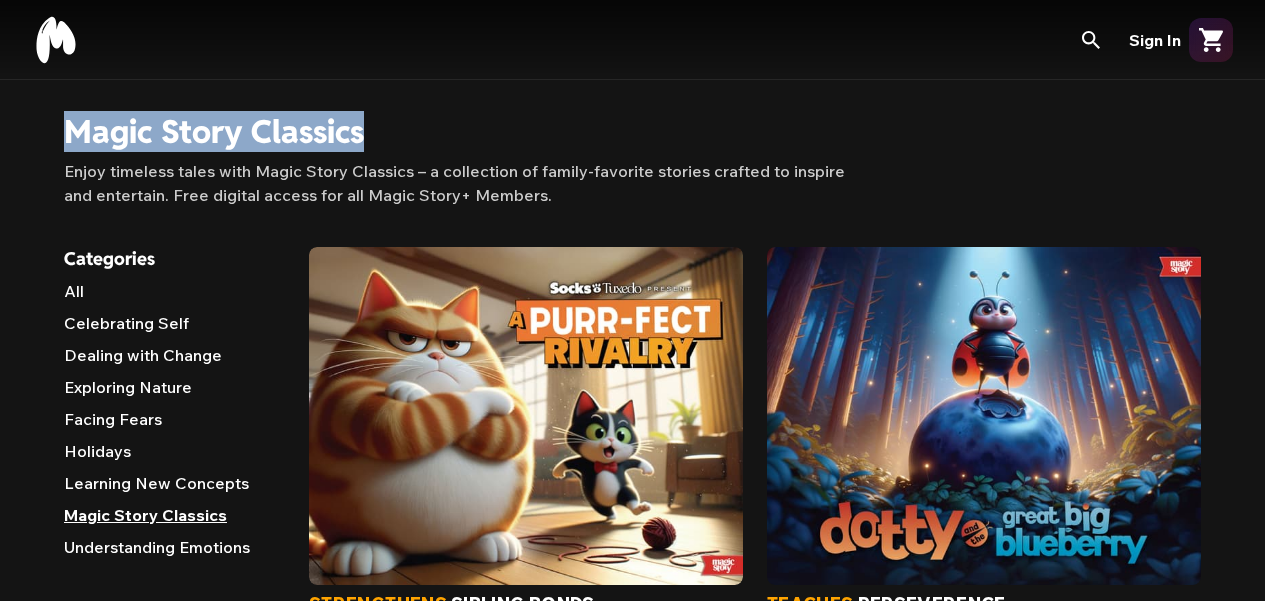 drag, startPoint x: 1257, startPoint y: 107, endPoint x: 1257, endPoint y: 148, distance: 41 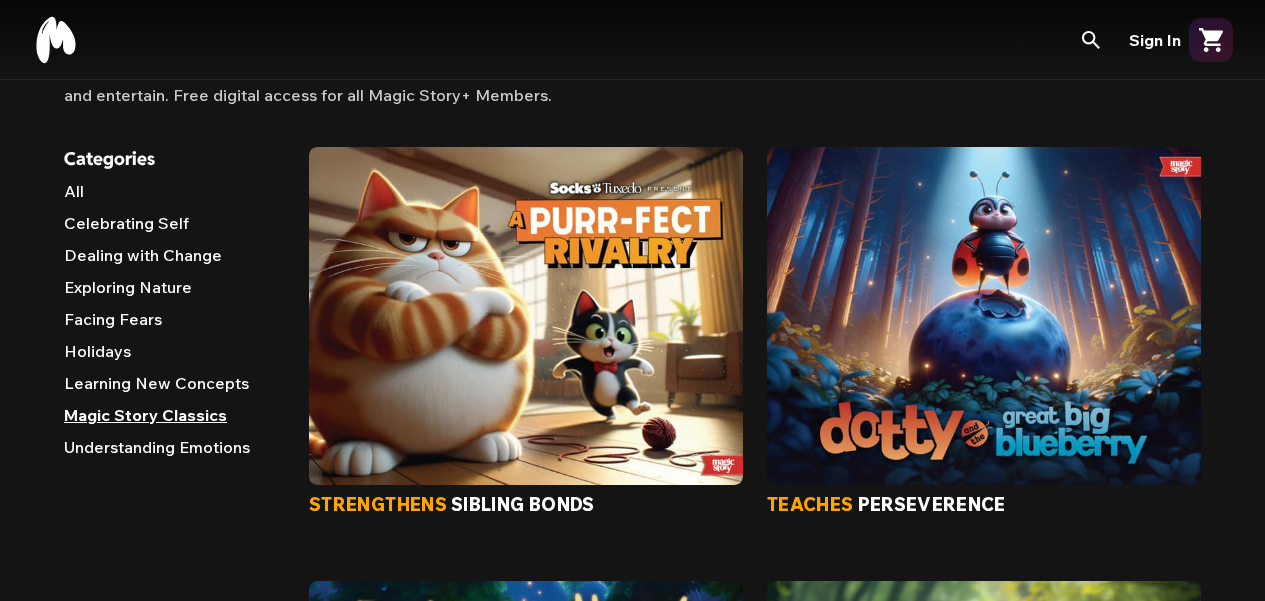 scroll, scrollTop: 15, scrollLeft: 0, axis: vertical 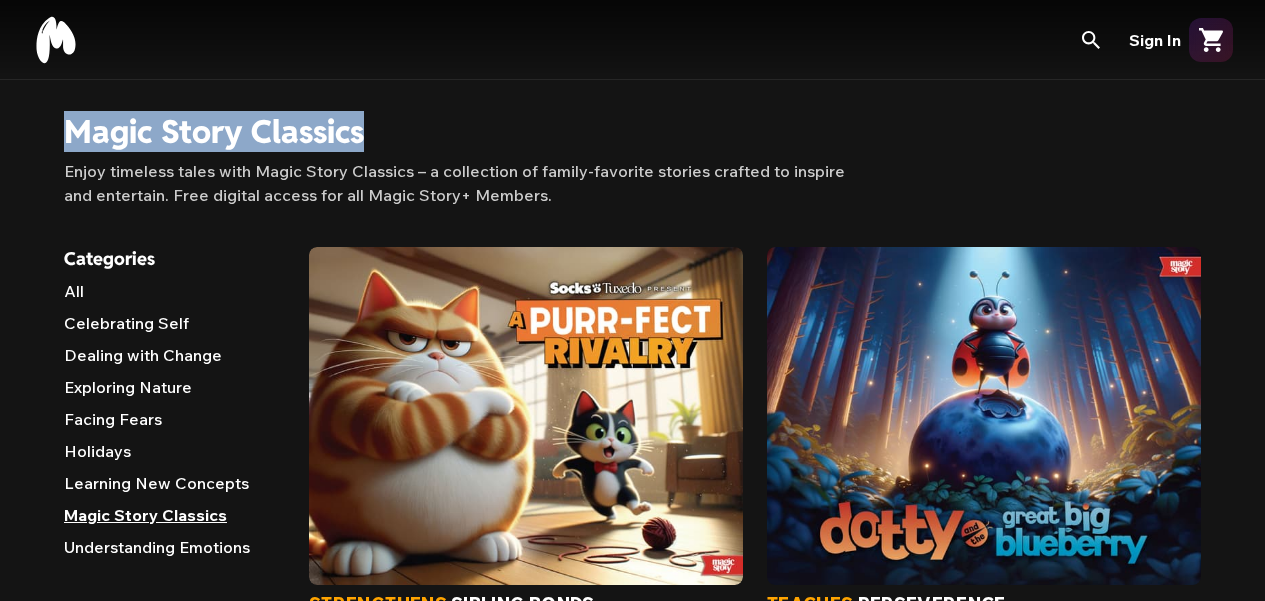 click 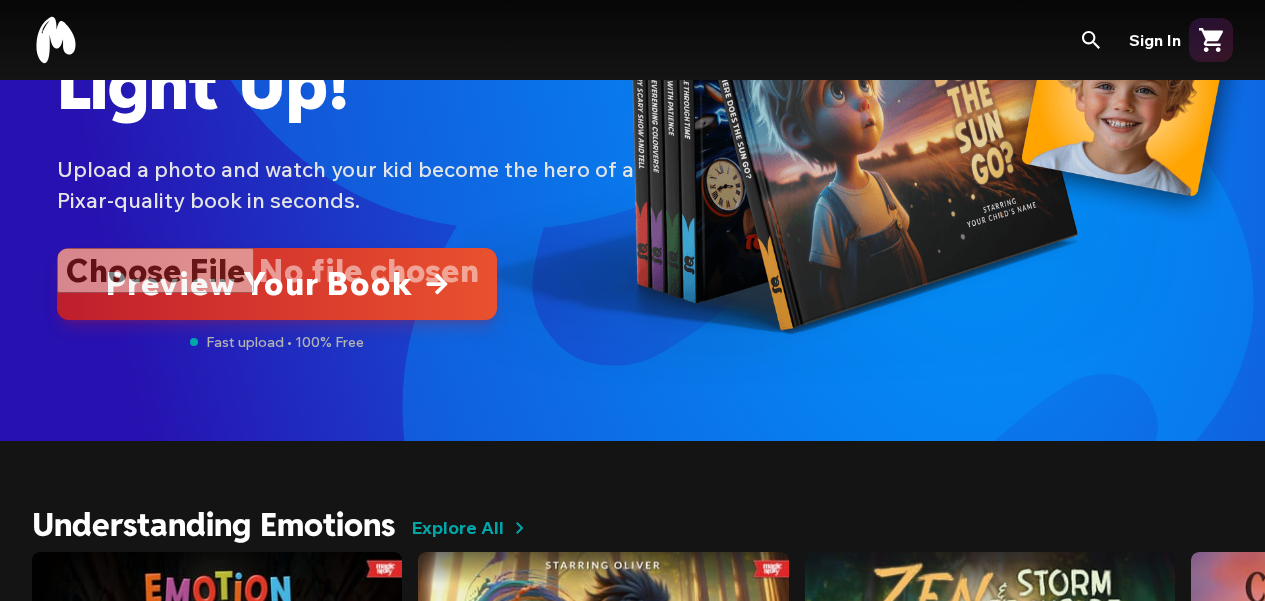 scroll, scrollTop: 288, scrollLeft: 0, axis: vertical 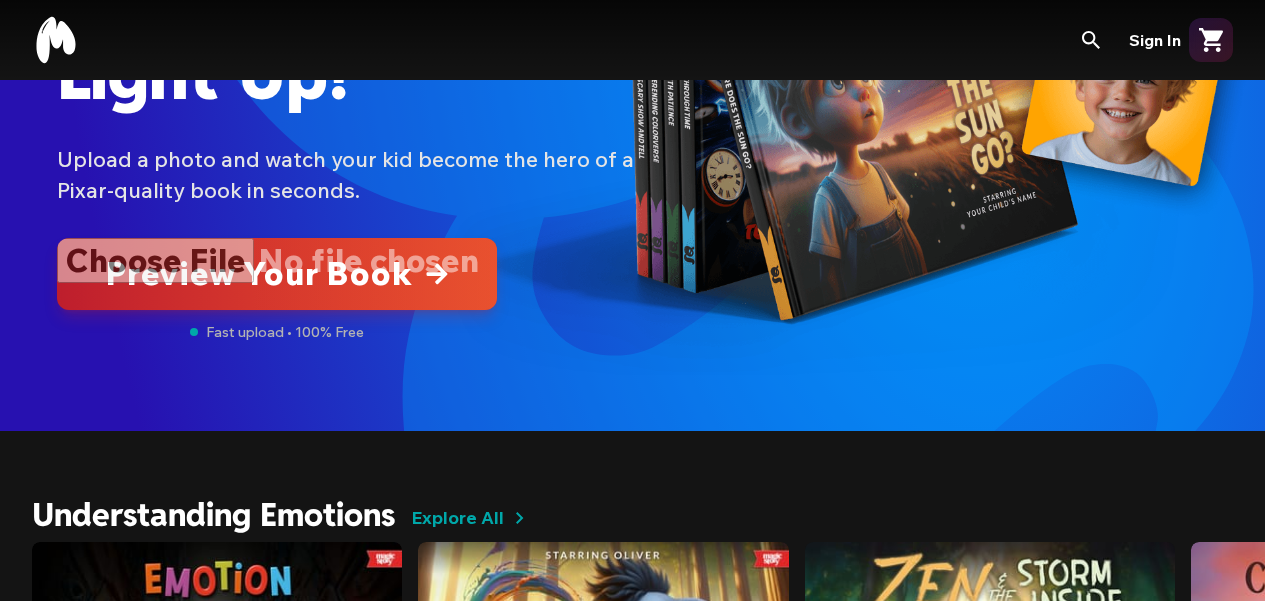 click at bounding box center (277, 274) 